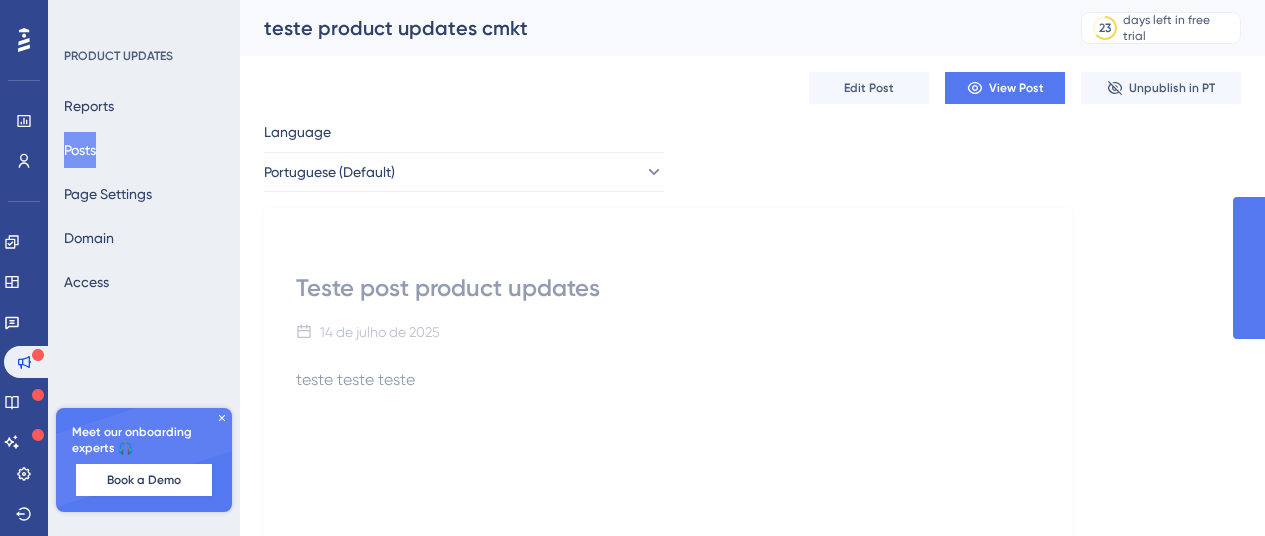 scroll, scrollTop: 0, scrollLeft: 0, axis: both 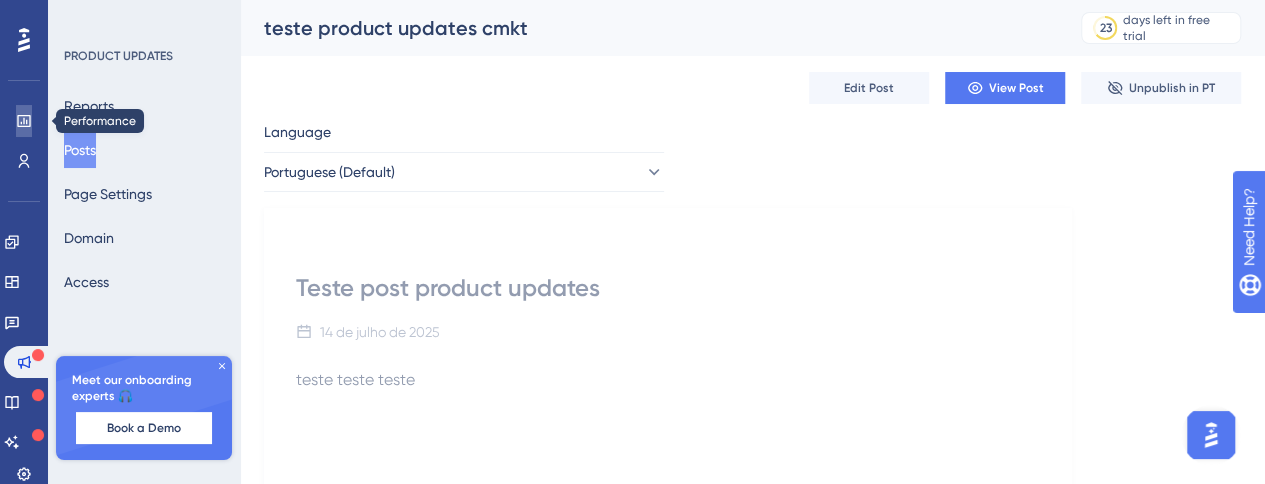 click 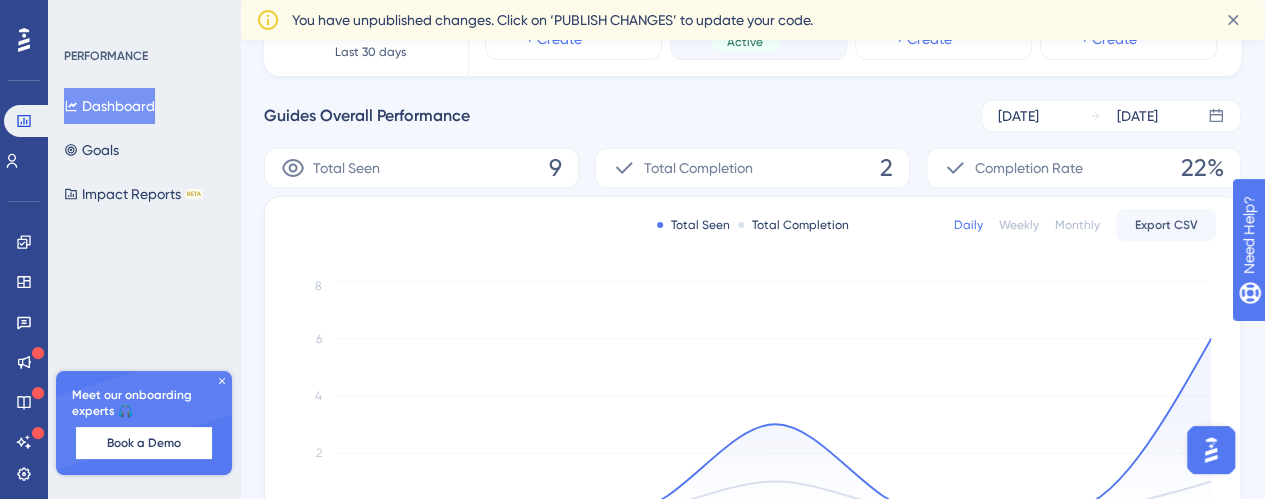 scroll, scrollTop: 22, scrollLeft: 0, axis: vertical 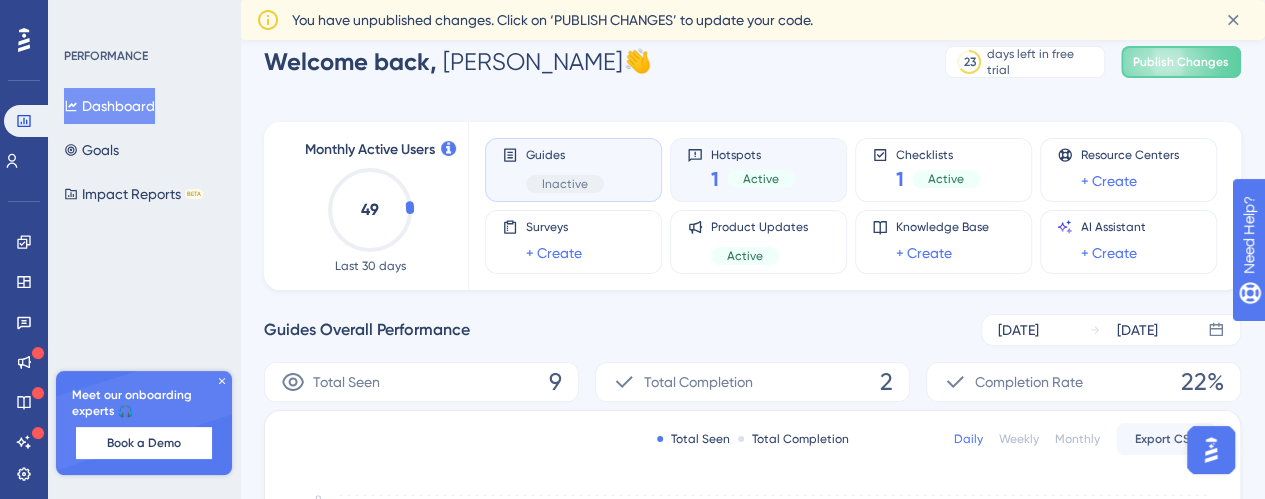 click on "1 Active" at bounding box center [753, 179] 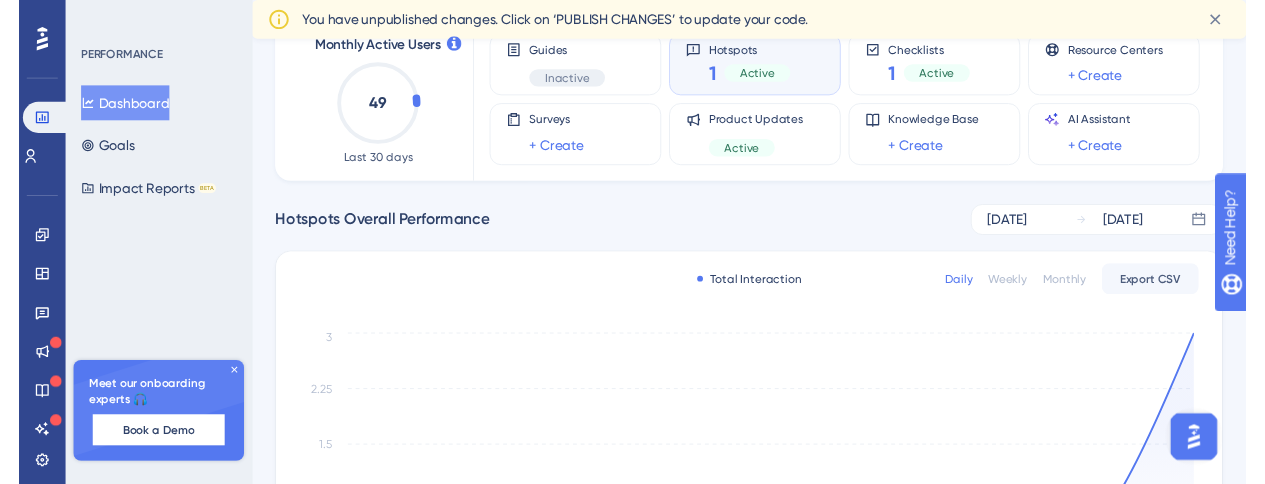 scroll, scrollTop: 0, scrollLeft: 0, axis: both 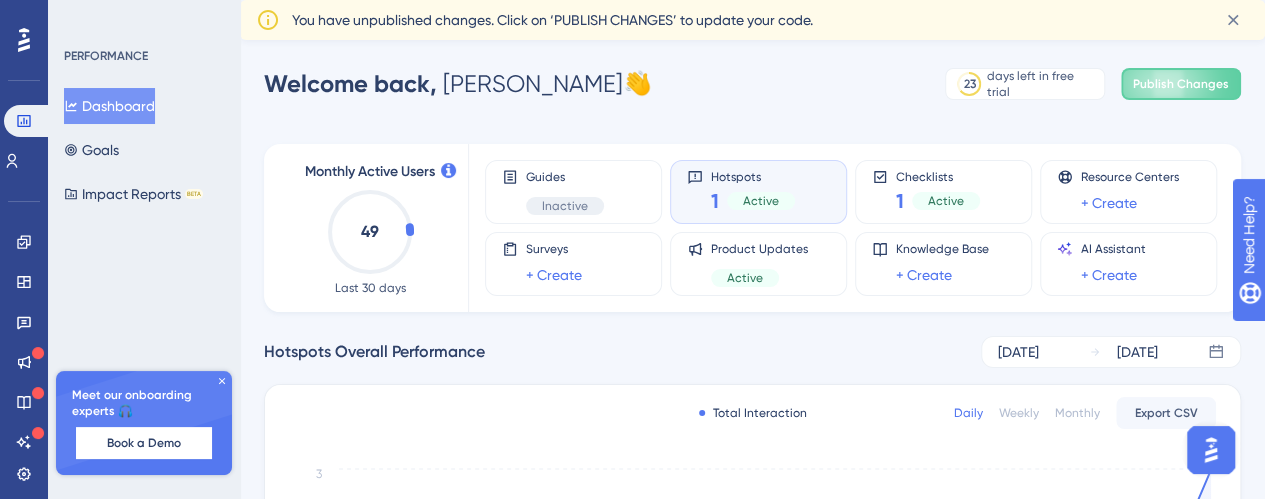 click on "1 Active" at bounding box center [753, 201] 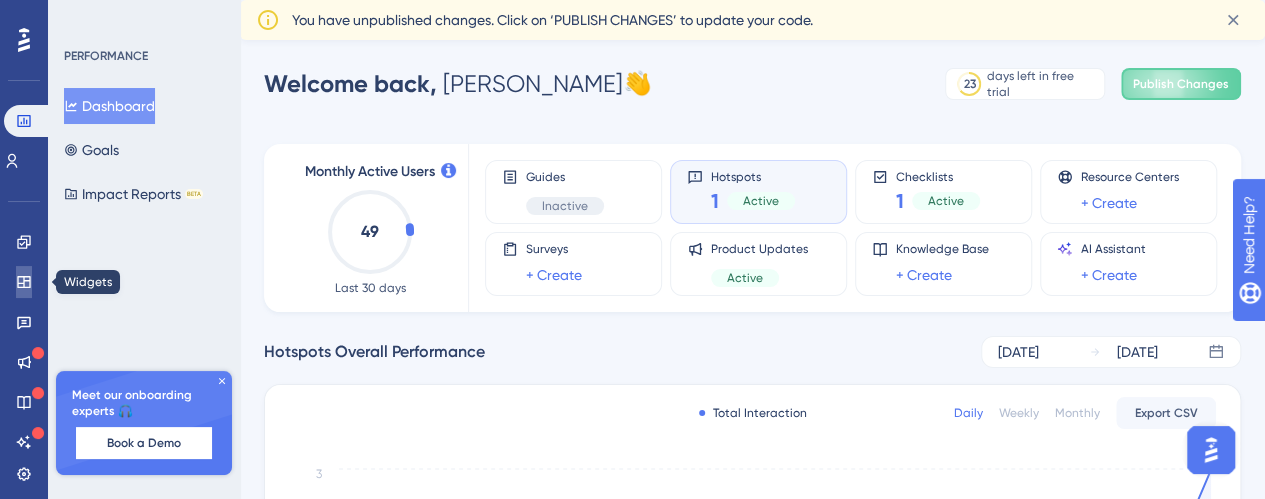 click 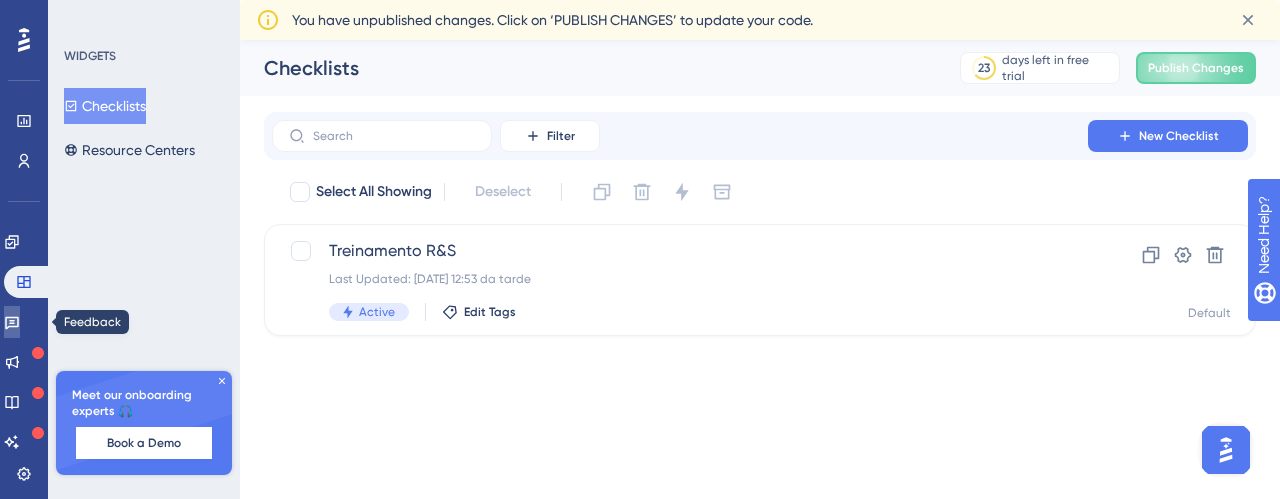 click 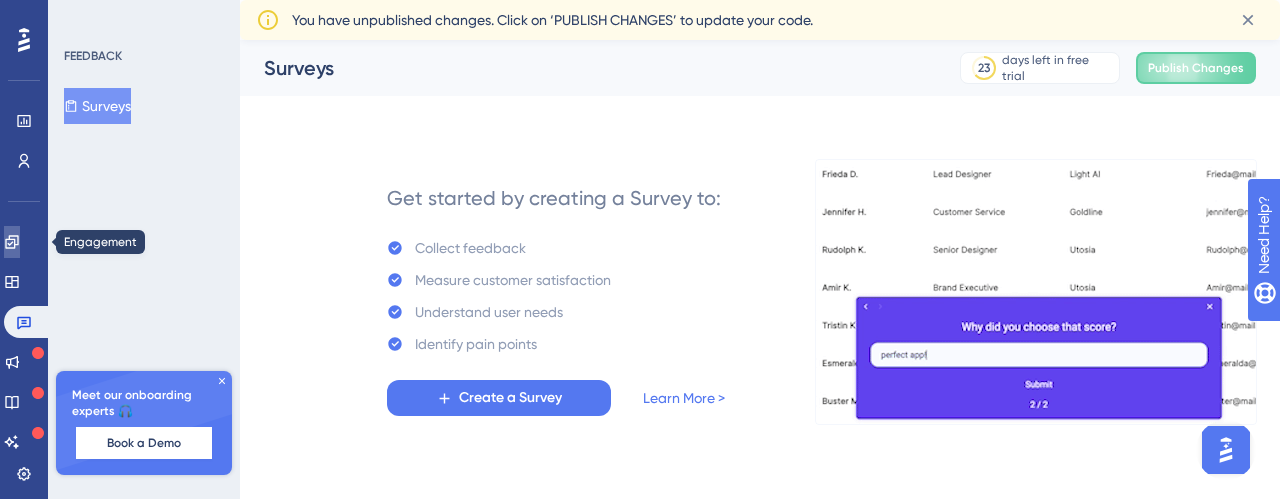 click at bounding box center (12, 242) 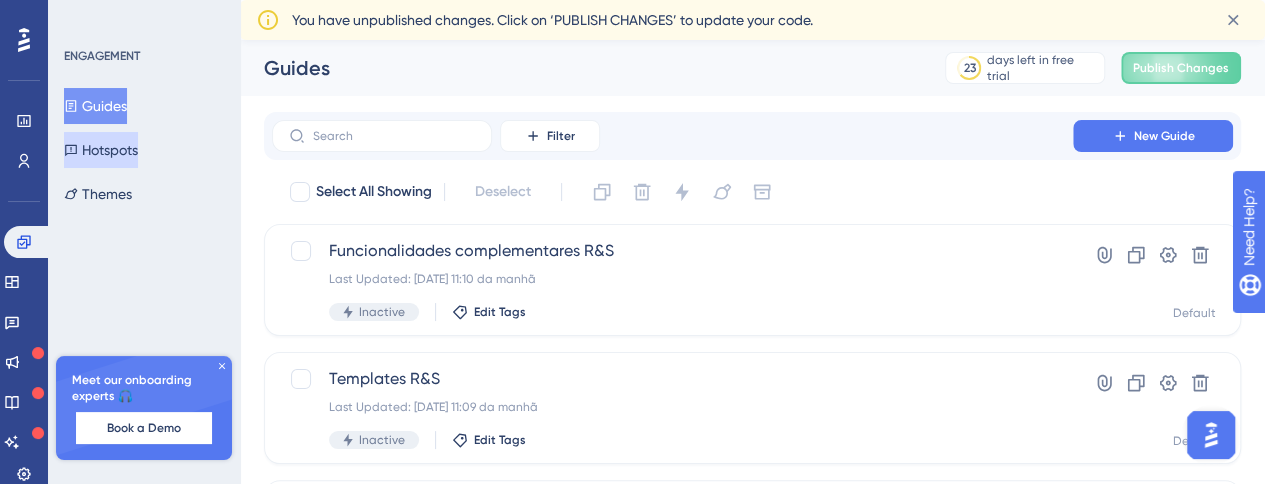 click on "Hotspots" at bounding box center (101, 150) 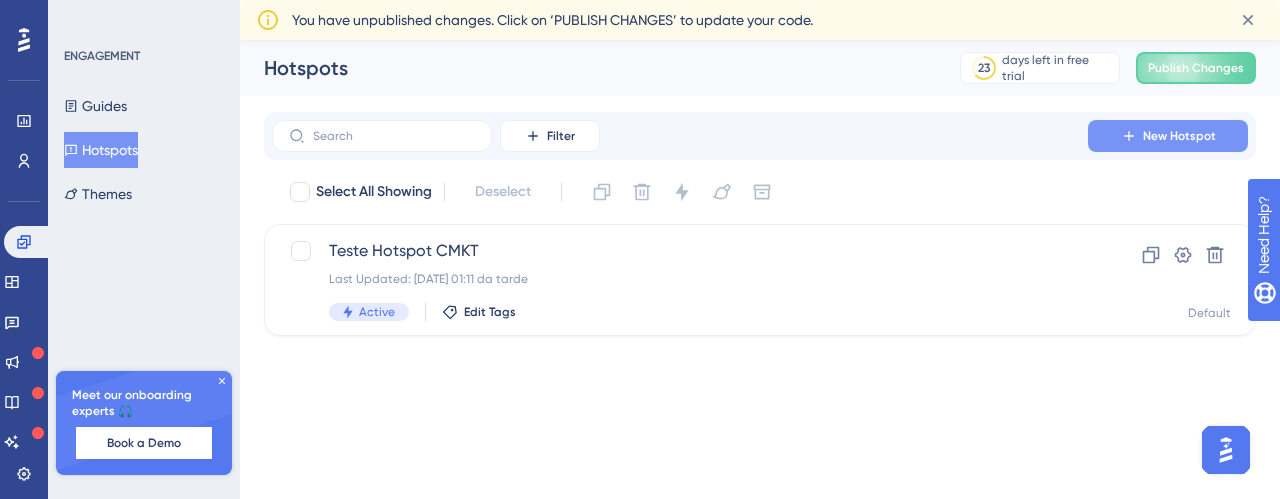 click on "New Hotspot" at bounding box center (1179, 136) 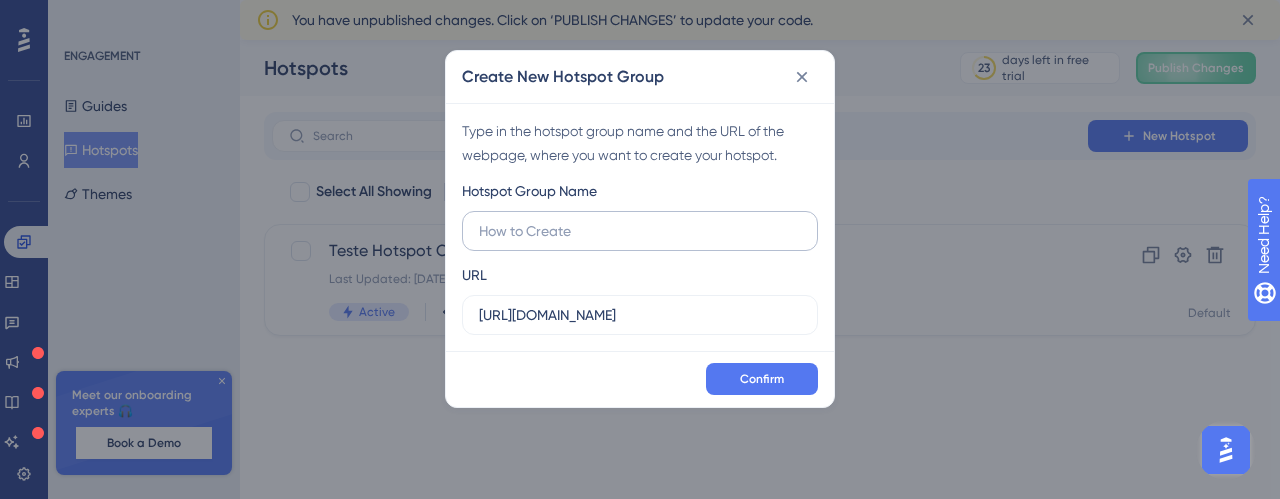 click at bounding box center [640, 231] 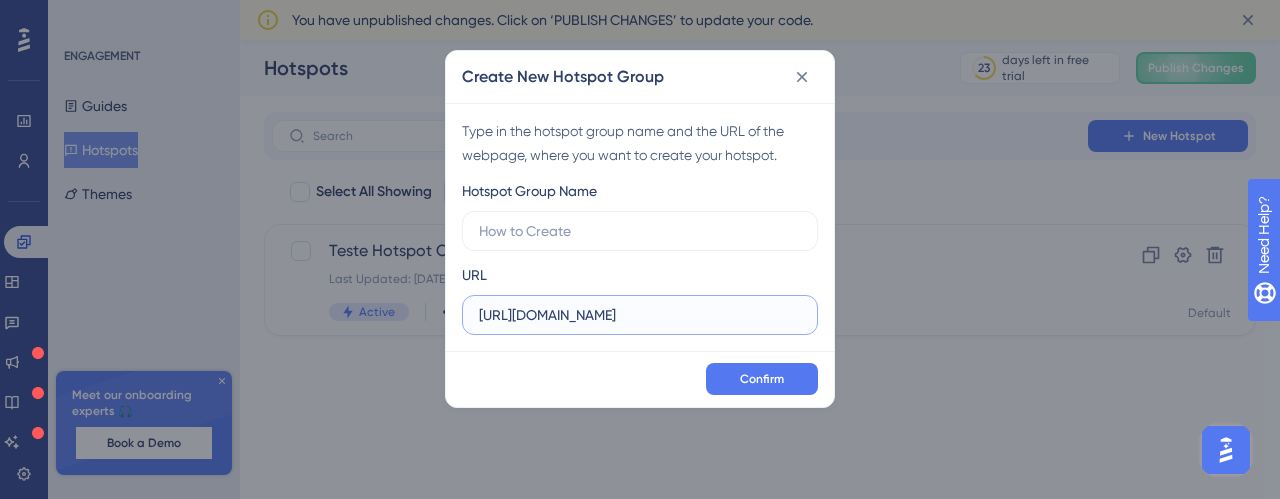 drag, startPoint x: 647, startPoint y: 319, endPoint x: 458, endPoint y: 314, distance: 189.06613 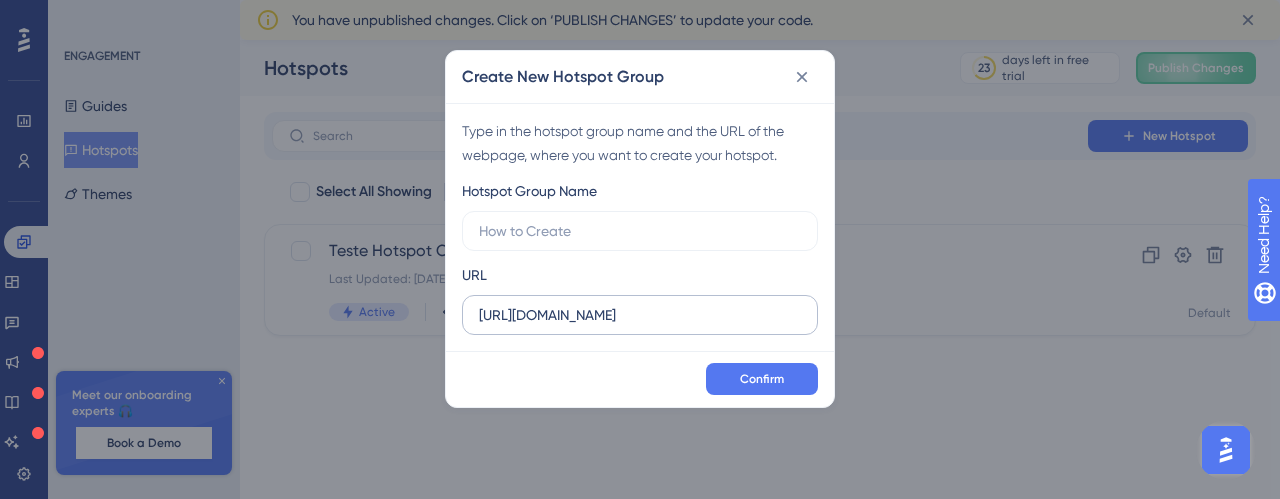 click on "[URL][DOMAIN_NAME]" at bounding box center [640, 315] 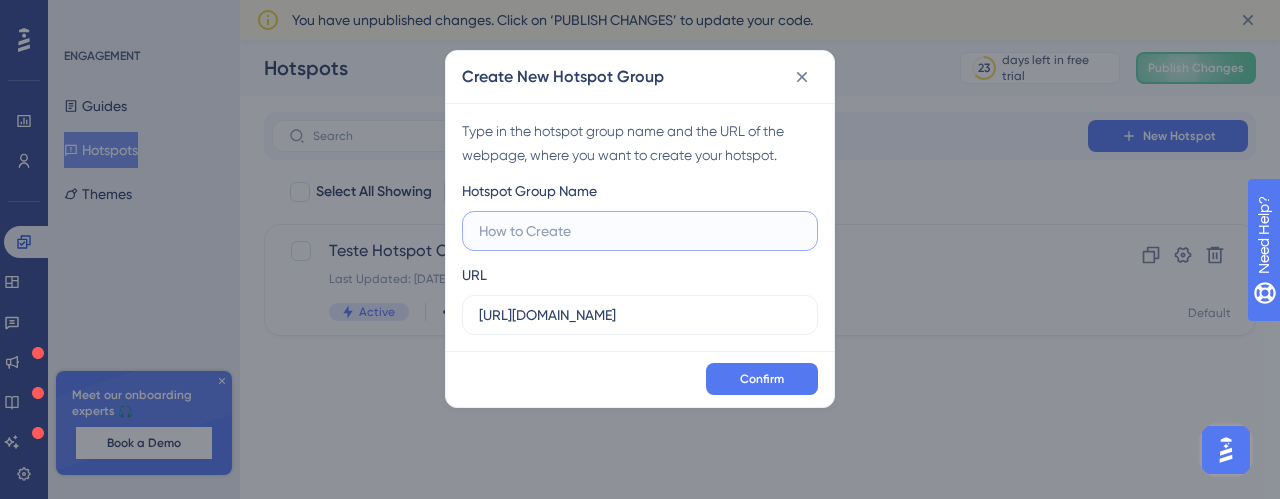 click at bounding box center [640, 231] 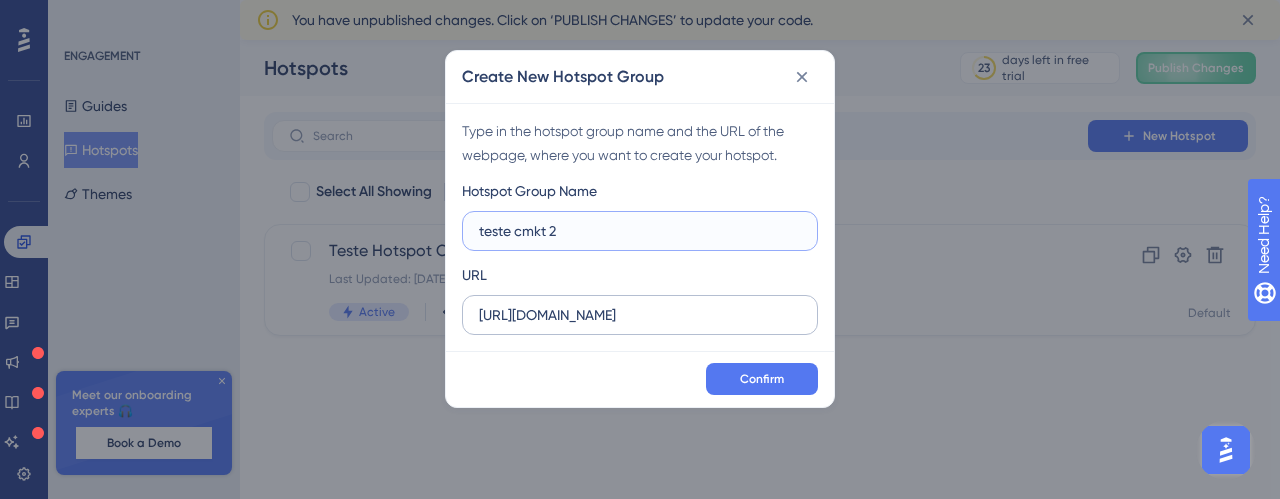 type on "teste cmkt 2" 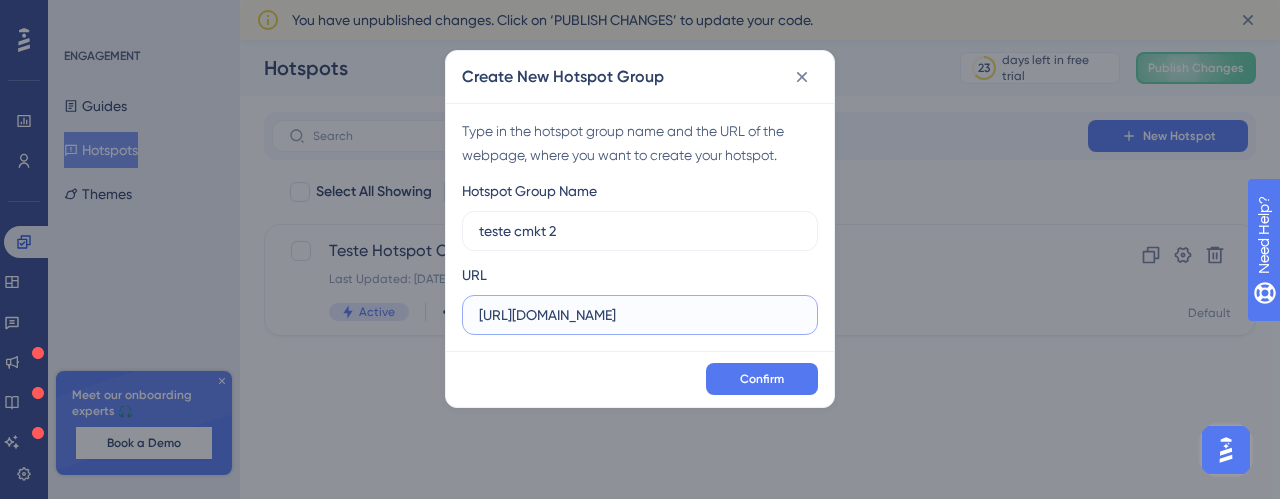click on "[URL][DOMAIN_NAME]" at bounding box center [640, 315] 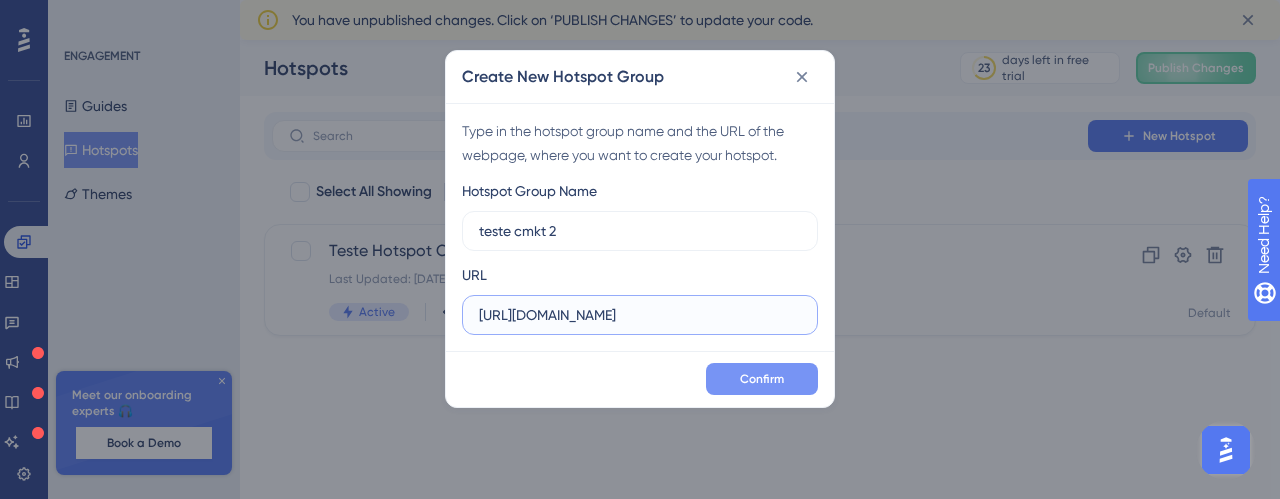 type on "[URL][DOMAIN_NAME]" 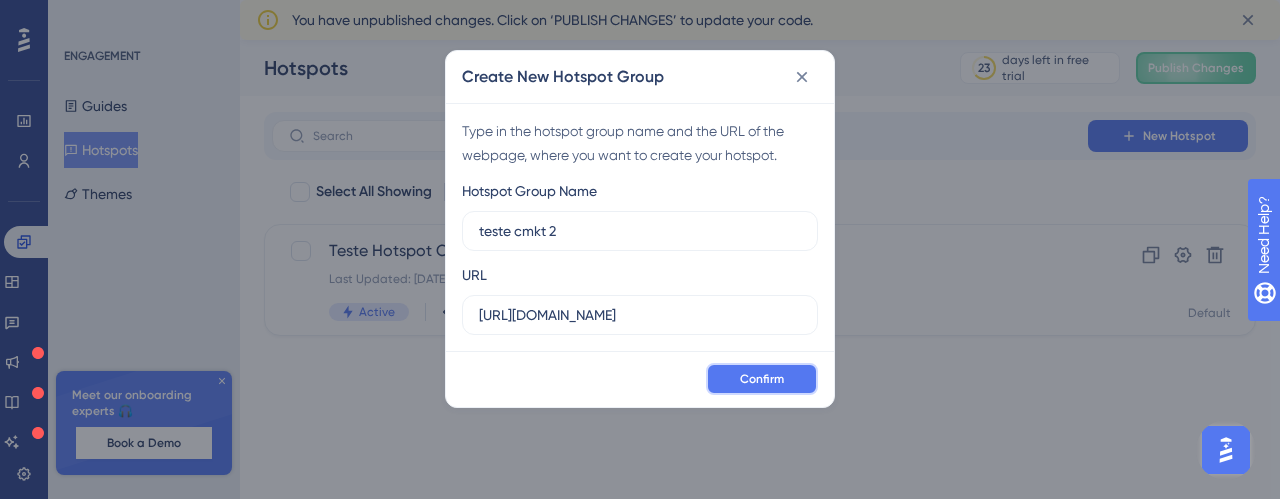 click on "Confirm" at bounding box center (762, 379) 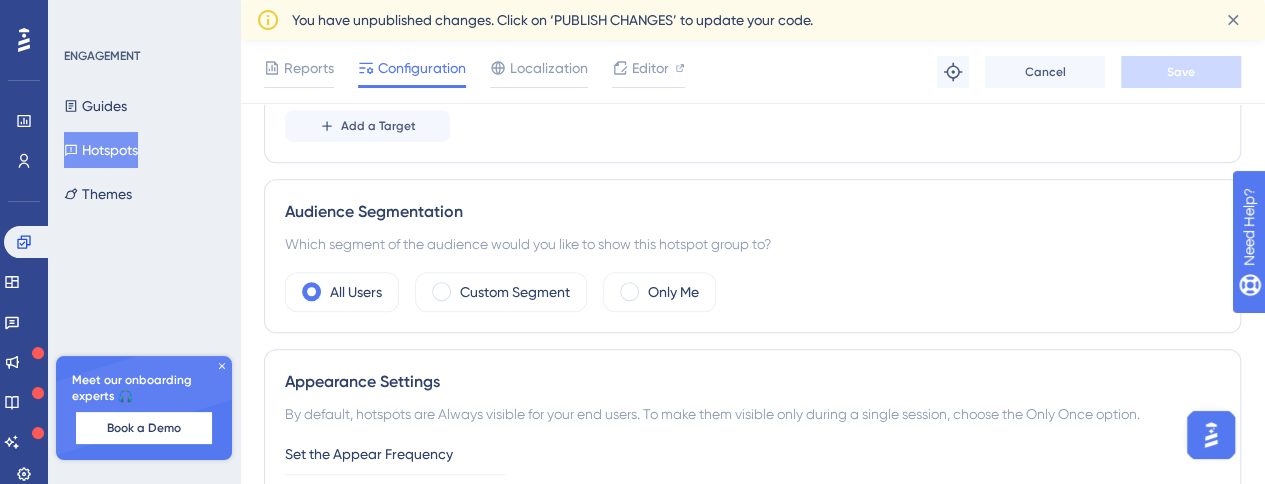 scroll, scrollTop: 550, scrollLeft: 0, axis: vertical 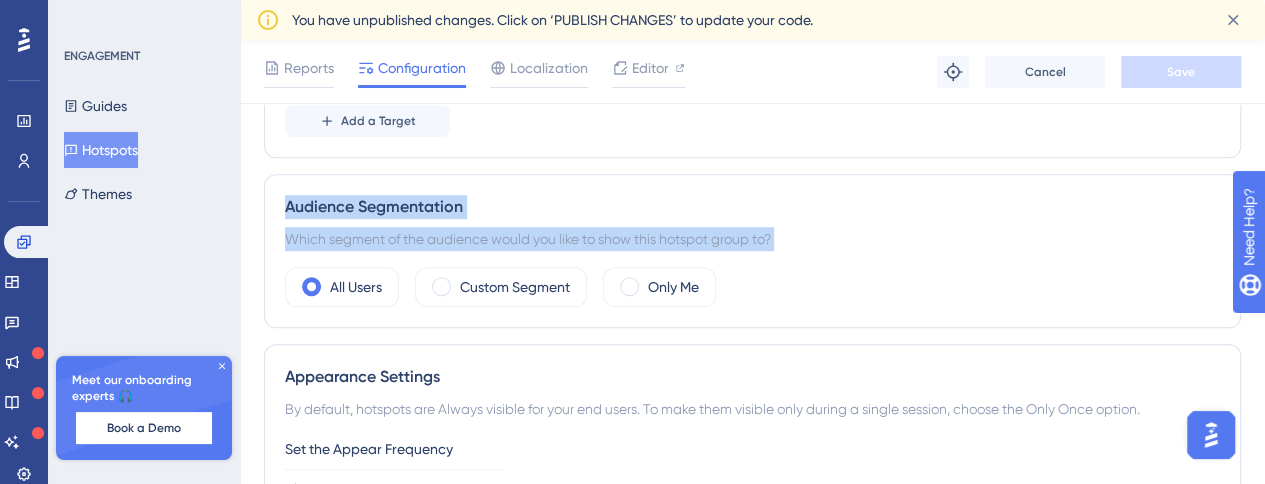 drag, startPoint x: 287, startPoint y: 205, endPoint x: 756, endPoint y: 281, distance: 475.1179 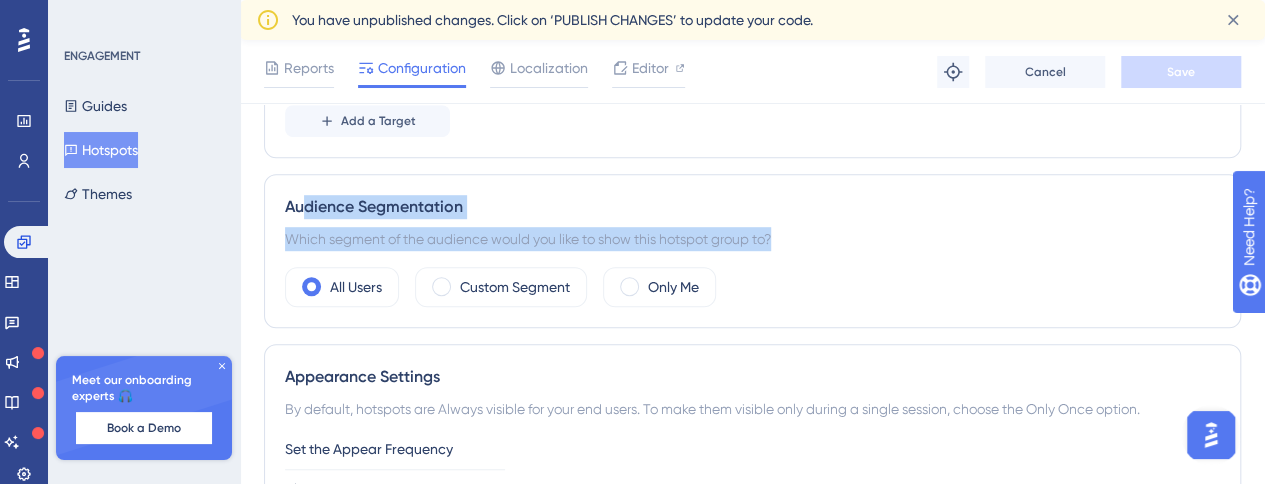 drag, startPoint x: 301, startPoint y: 208, endPoint x: 786, endPoint y: 236, distance: 485.8076 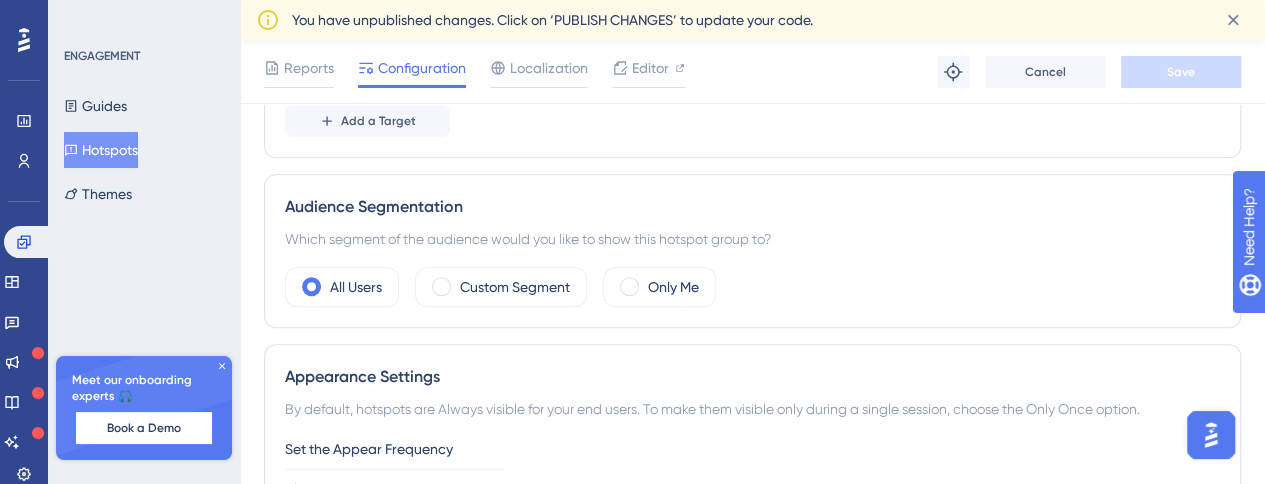 click on "Audience Segmentation" at bounding box center [752, 207] 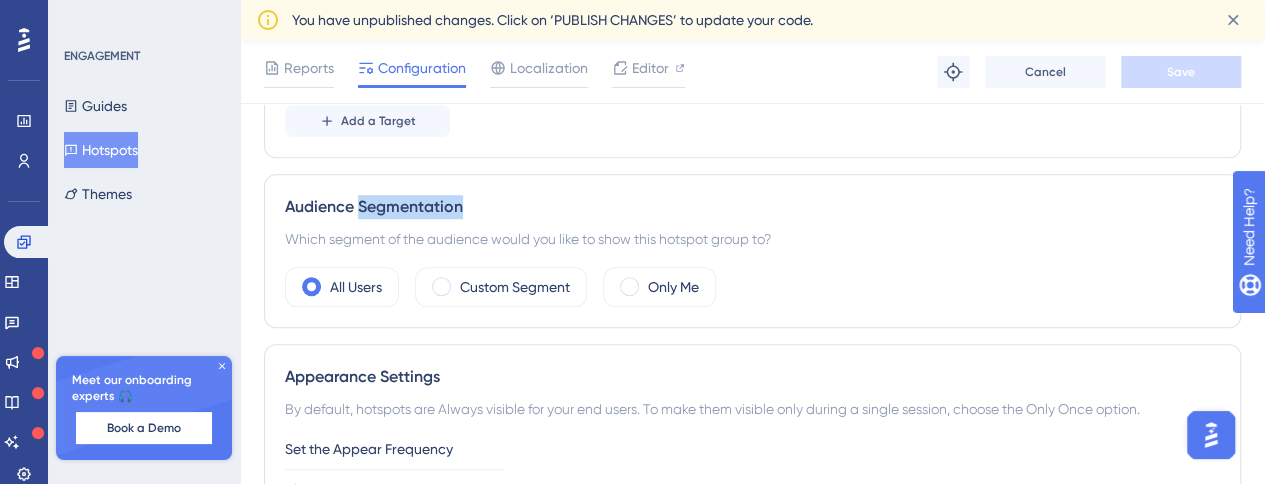 click on "Audience Segmentation" at bounding box center (752, 207) 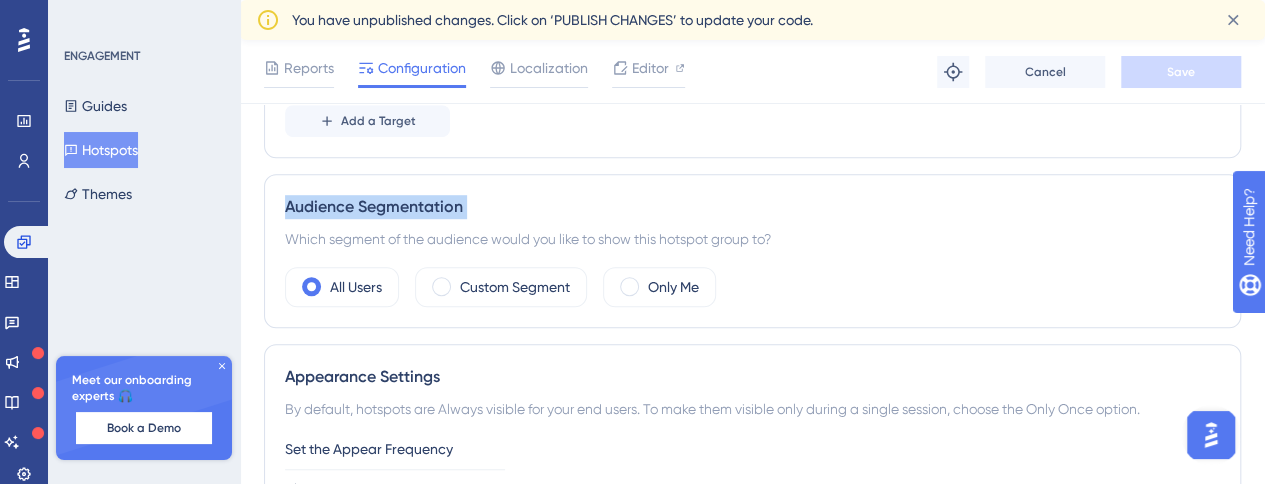 click on "Audience Segmentation" at bounding box center [752, 207] 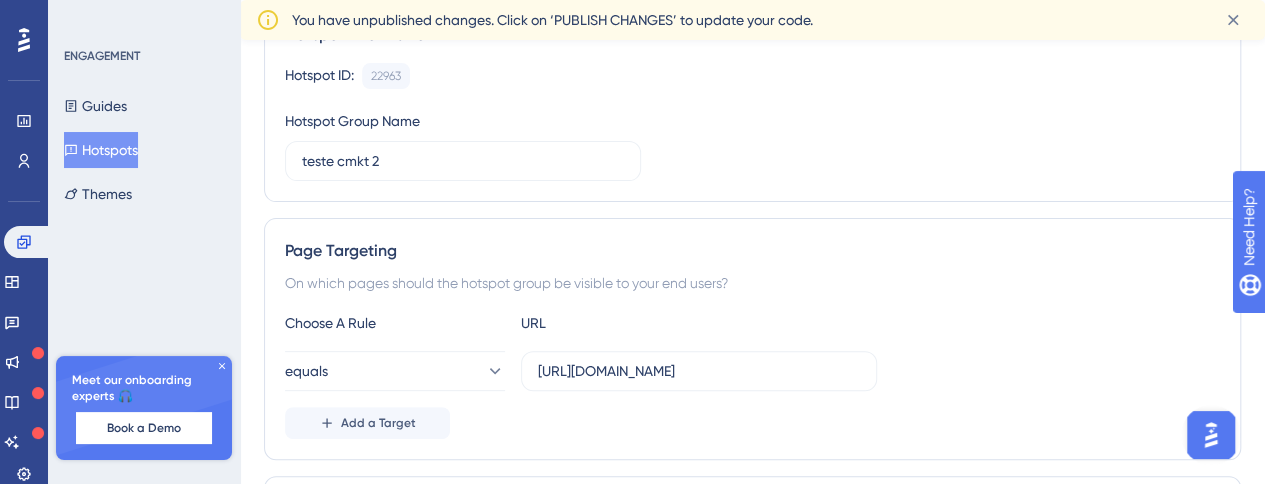 scroll, scrollTop: 0, scrollLeft: 0, axis: both 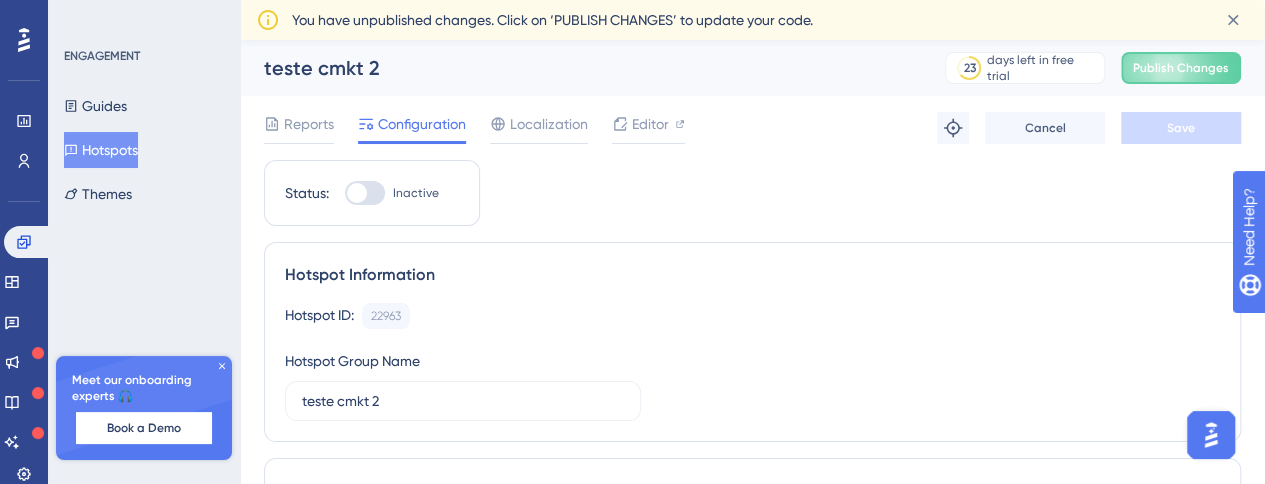 click 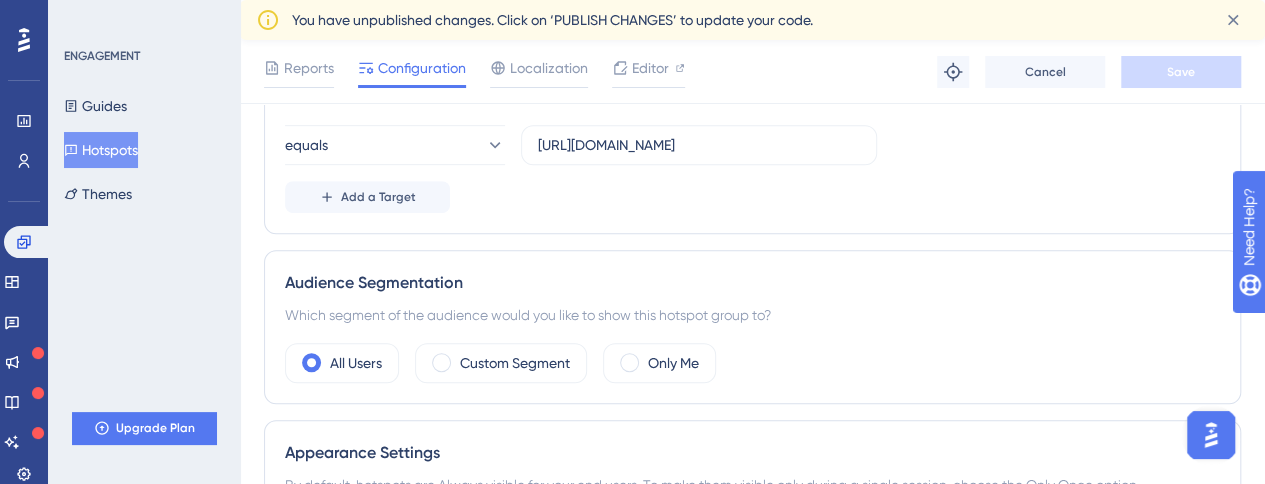 scroll, scrollTop: 566, scrollLeft: 0, axis: vertical 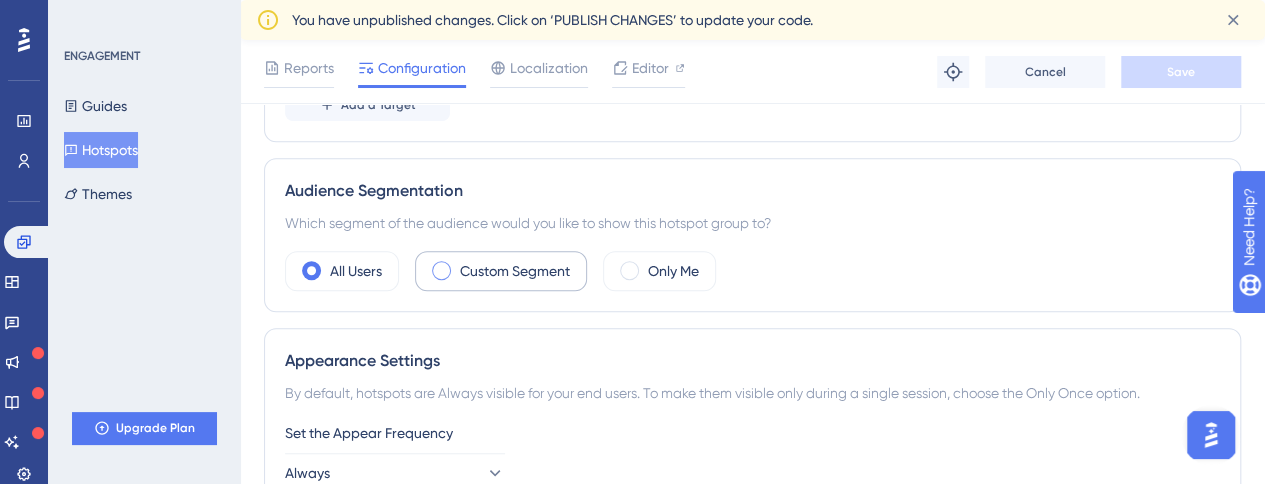 click at bounding box center (441, 270) 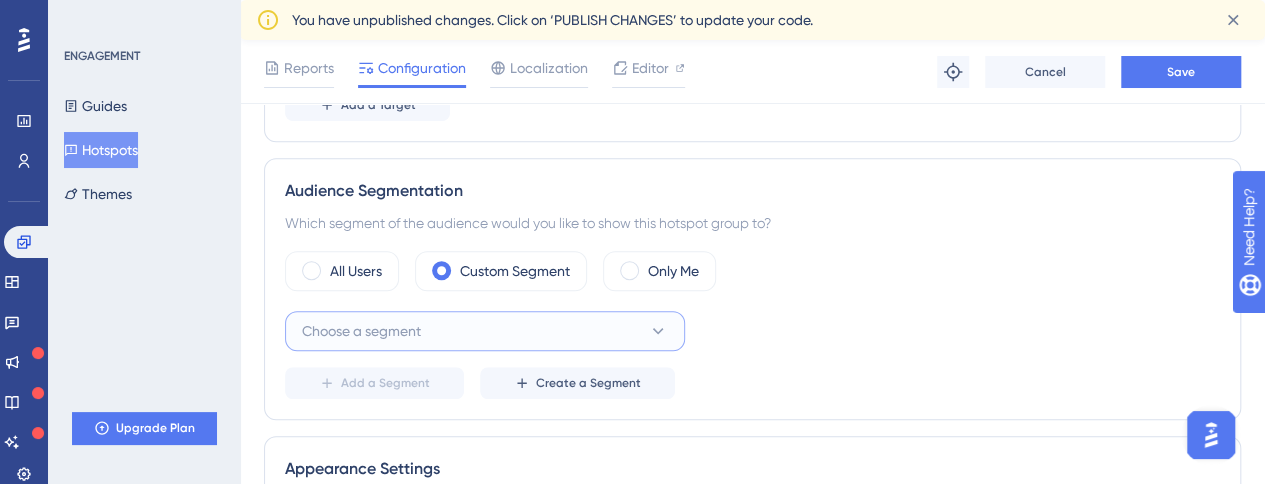 click on "Choose a segment" at bounding box center (361, 331) 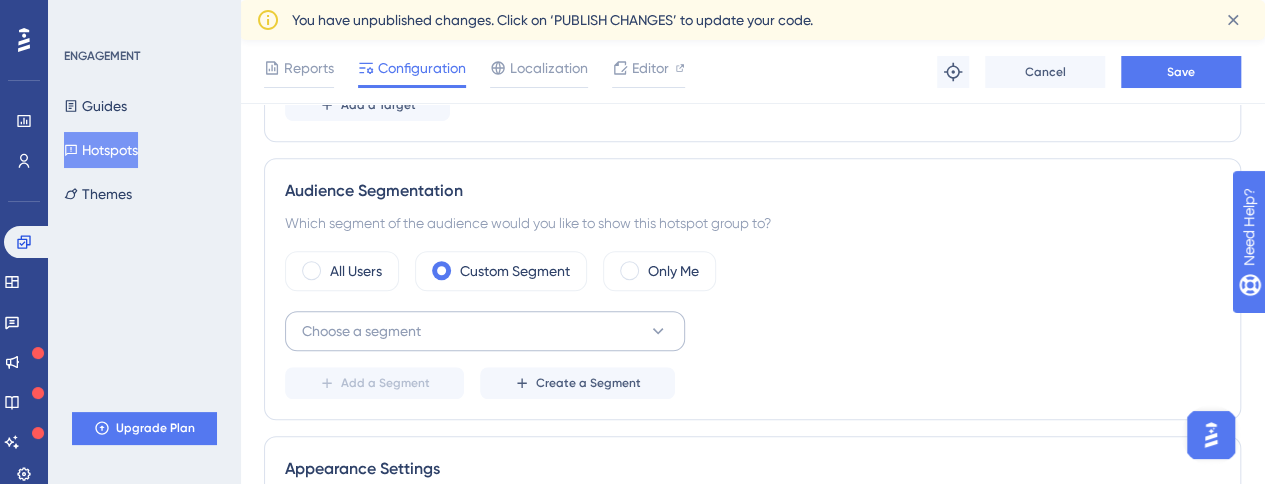 scroll, scrollTop: 772, scrollLeft: 0, axis: vertical 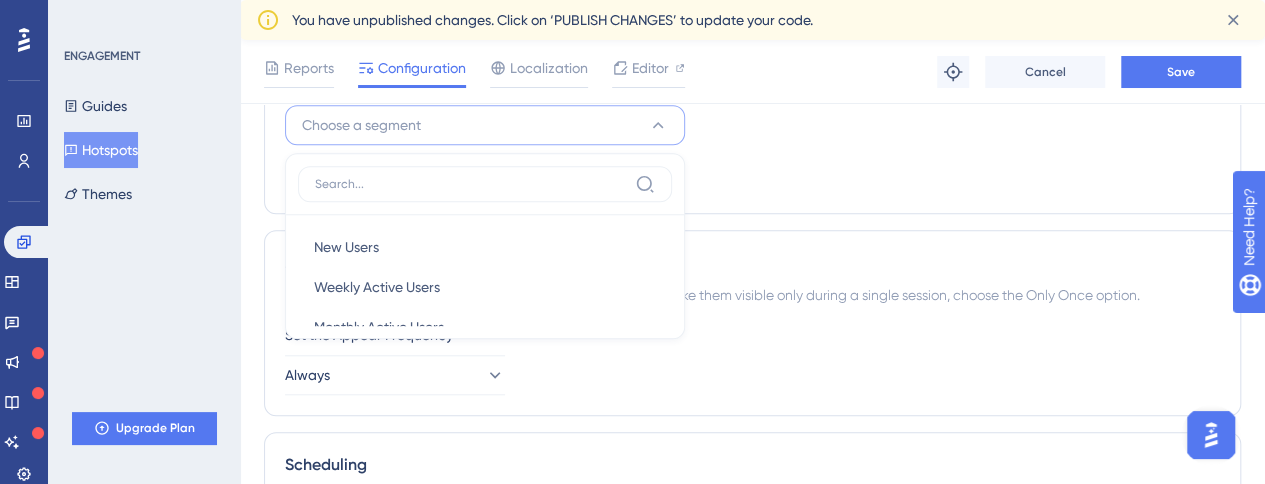 click on "Audience Segmentation Which segment of the audience would you like to show this hotspot group to? All Users Custom Segment Only Me Choose a segment New Users New Users Weekly Active Users Weekly Active Users Monthly Active Users Monthly Active Users Inactive Users Inactive Users Add a Segment Create a Segment" at bounding box center [752, 83] 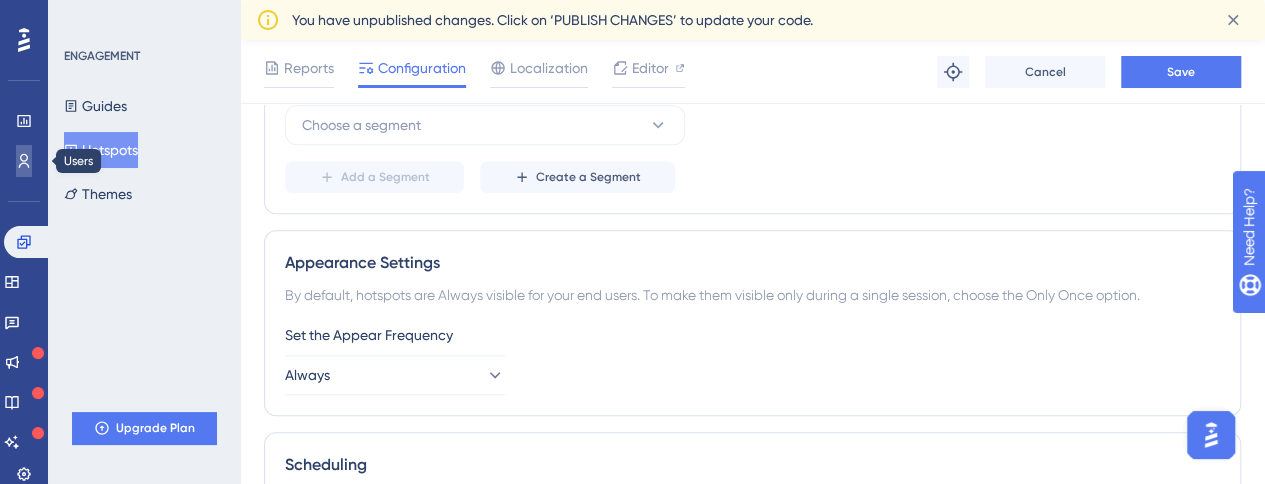 click 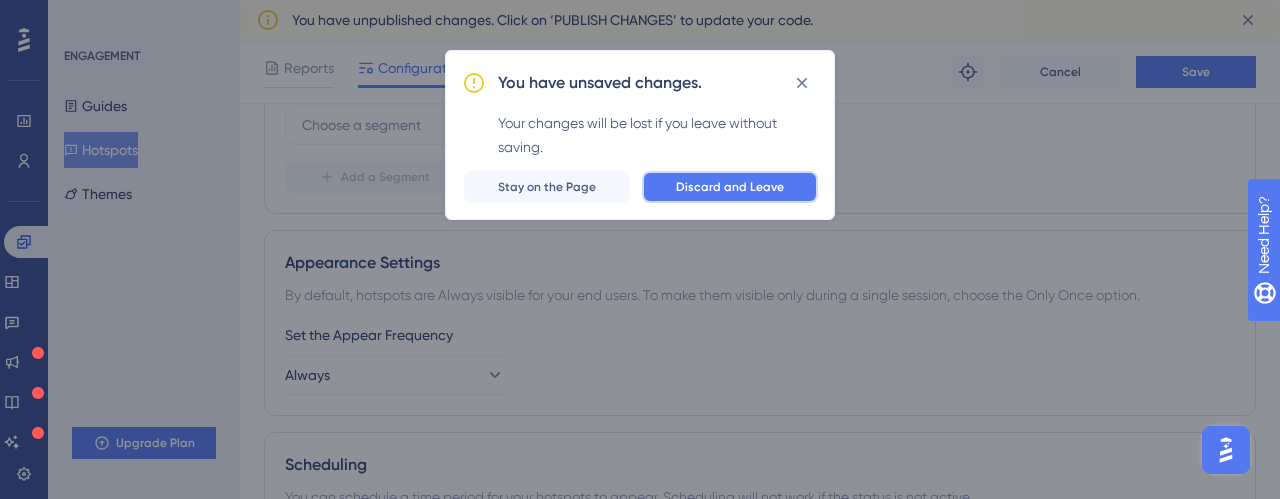 click on "Discard and Leave" at bounding box center (730, 187) 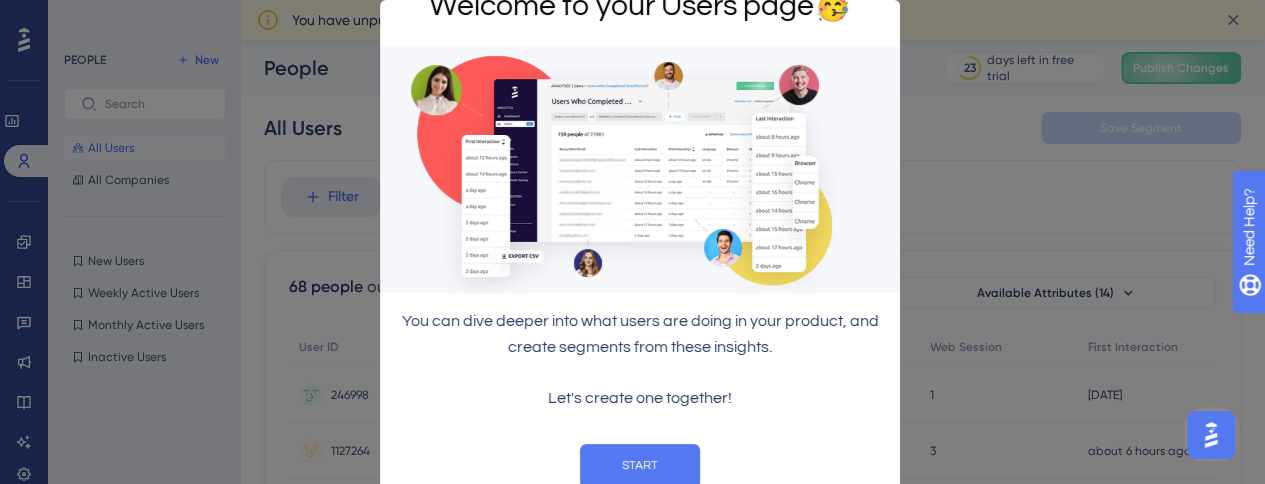 scroll, scrollTop: 0, scrollLeft: 0, axis: both 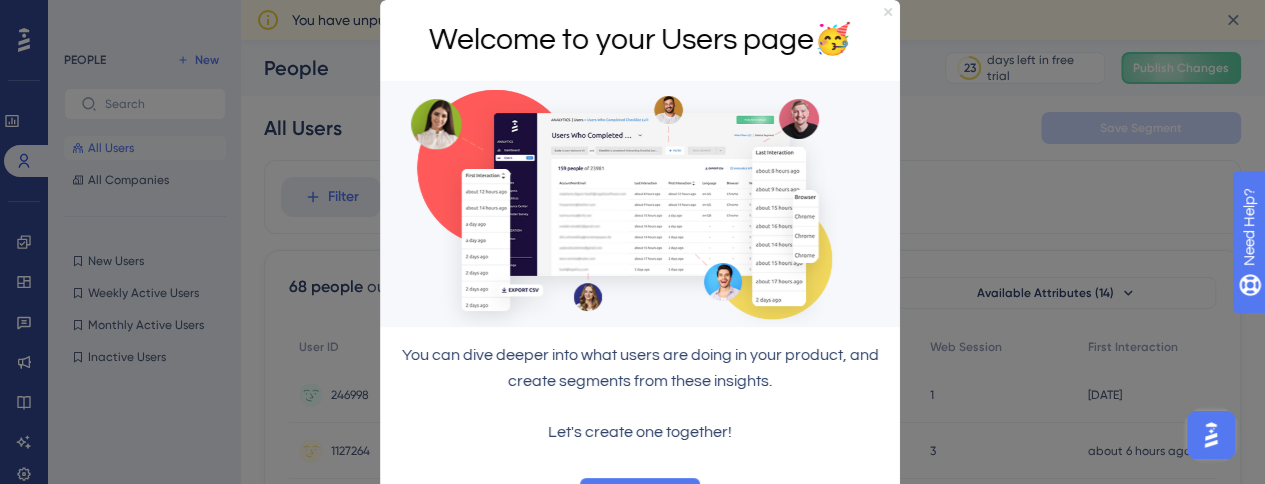 click 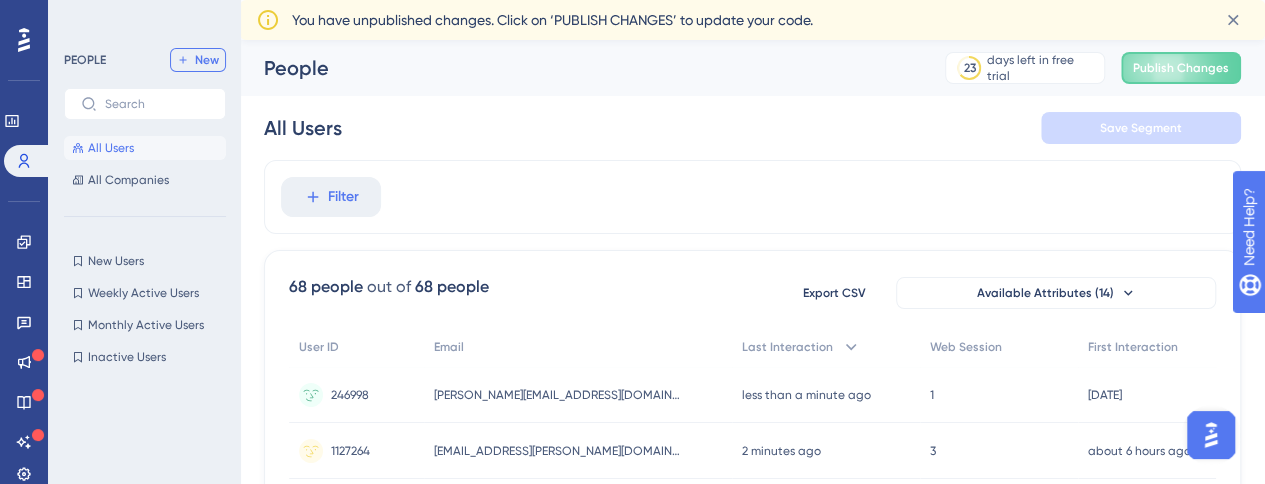 click on "New" at bounding box center (207, 60) 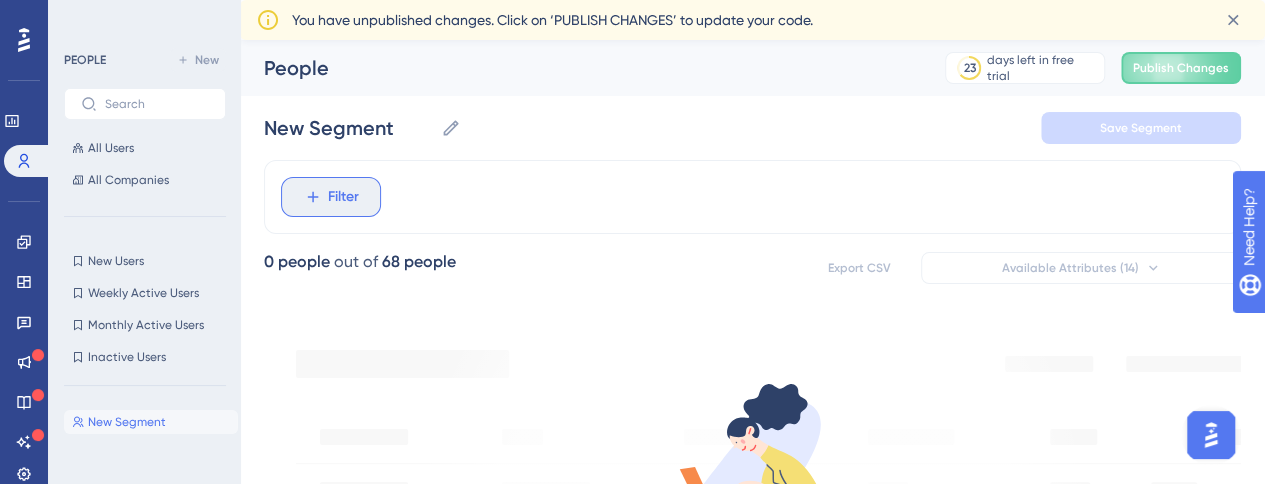 click on "Filter" at bounding box center (343, 197) 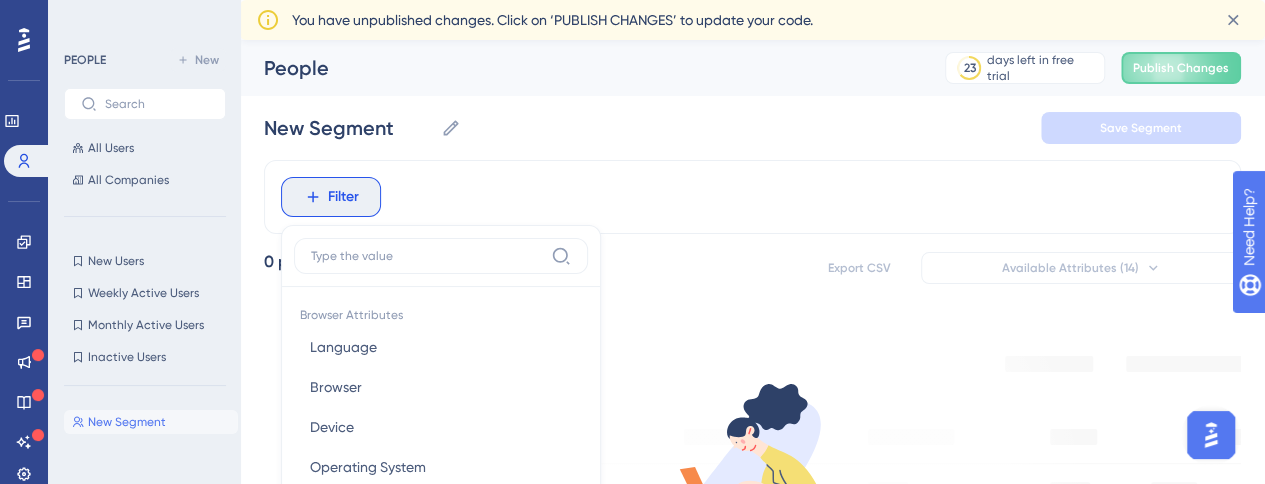 scroll, scrollTop: 184, scrollLeft: 0, axis: vertical 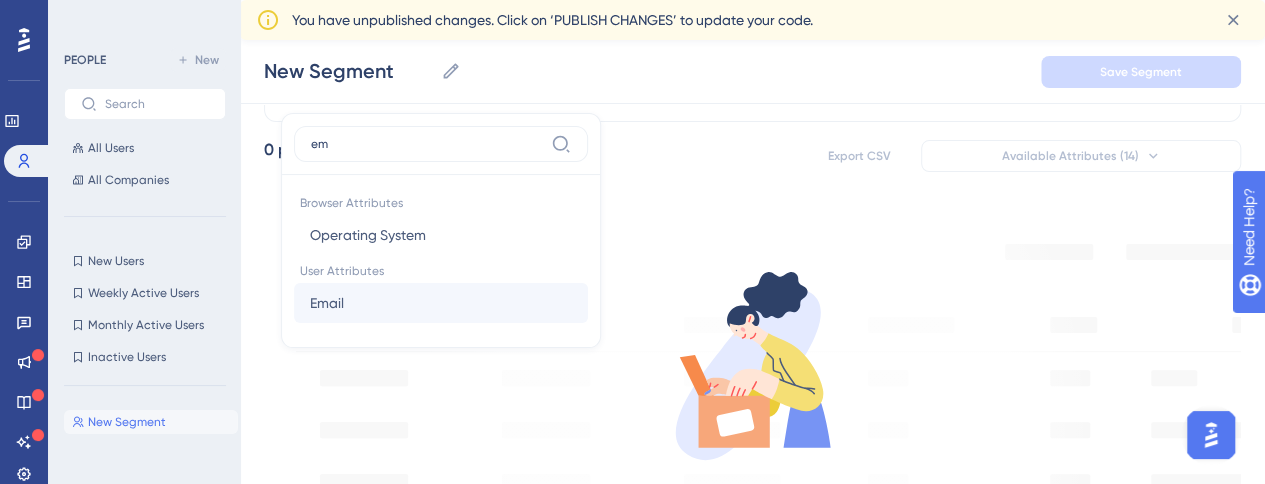 type on "em" 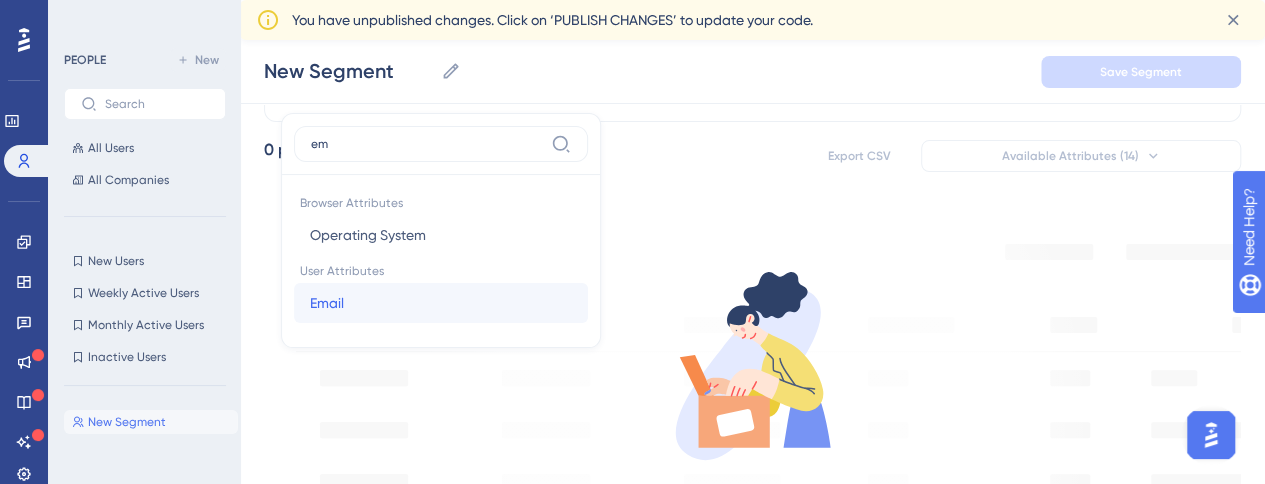 click on "Email" at bounding box center [327, 303] 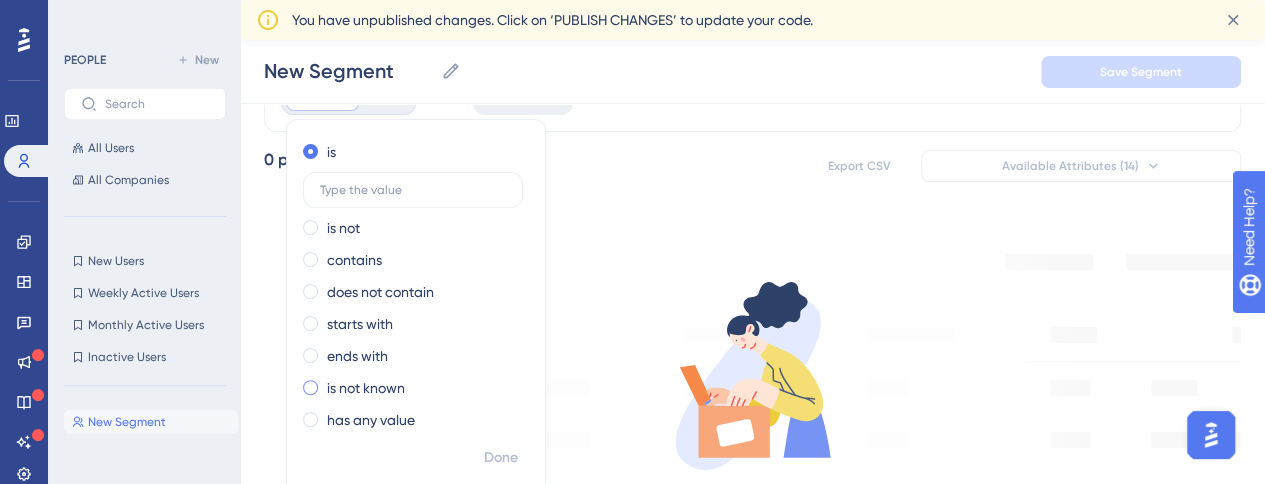 scroll, scrollTop: 148, scrollLeft: 15, axis: both 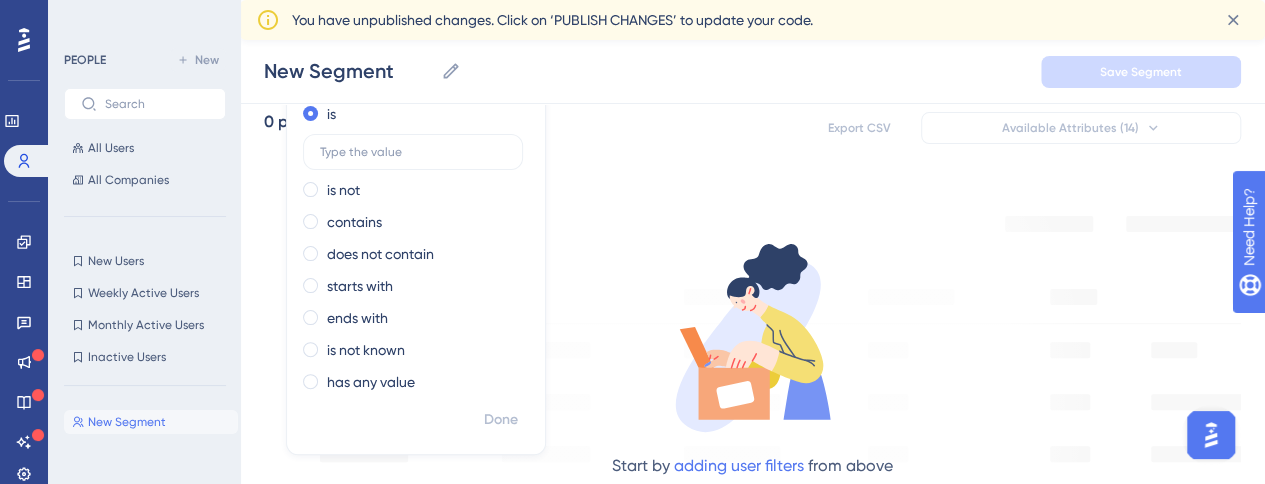 click on "Start by   adding user filters   from above OR Manual Segment from CSV" at bounding box center (752, 406) 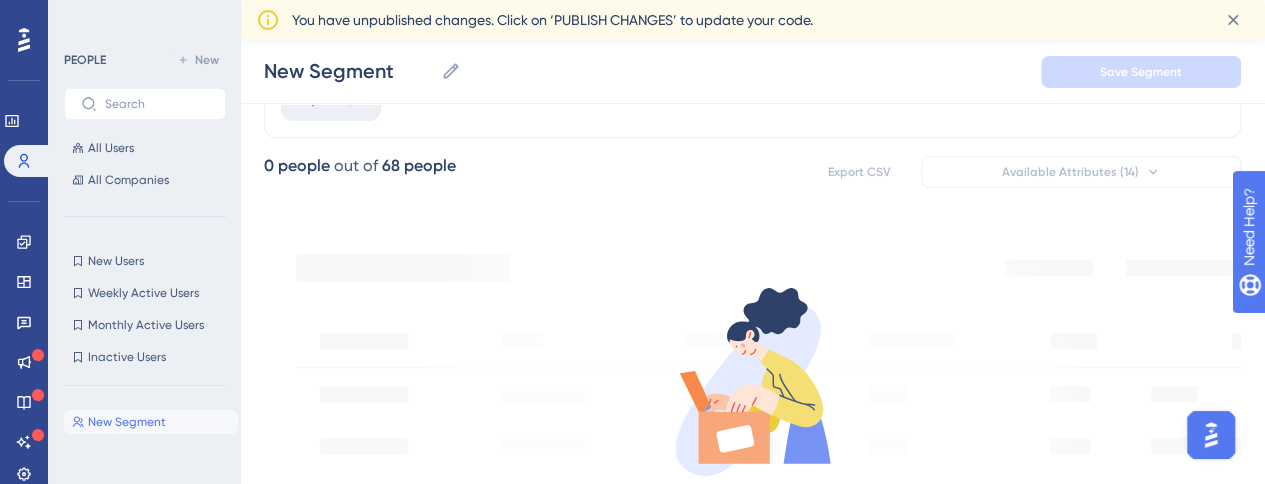scroll, scrollTop: 0, scrollLeft: 15, axis: horizontal 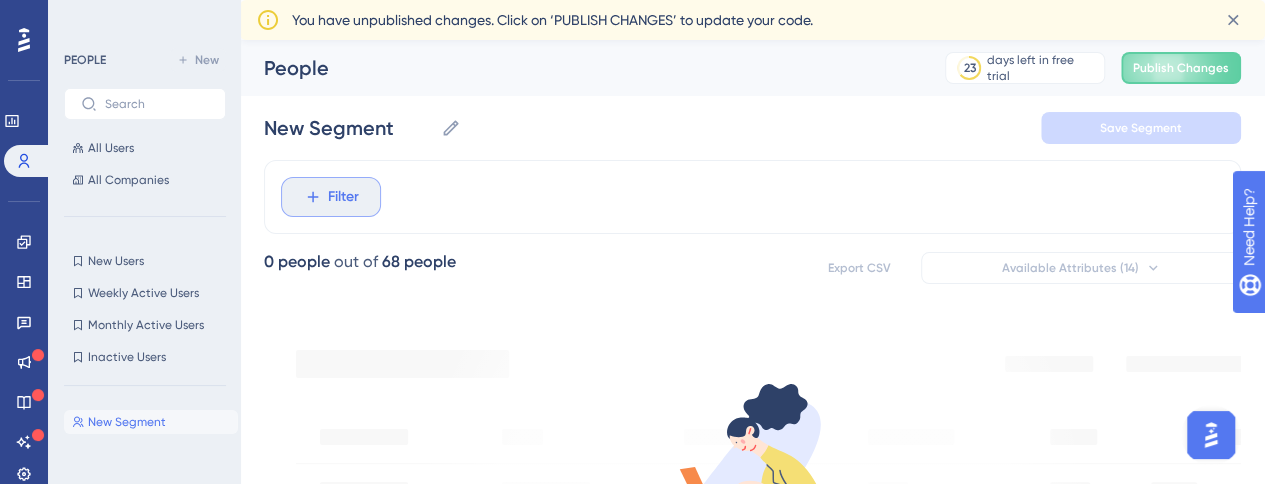 click on "Filter" at bounding box center (343, 197) 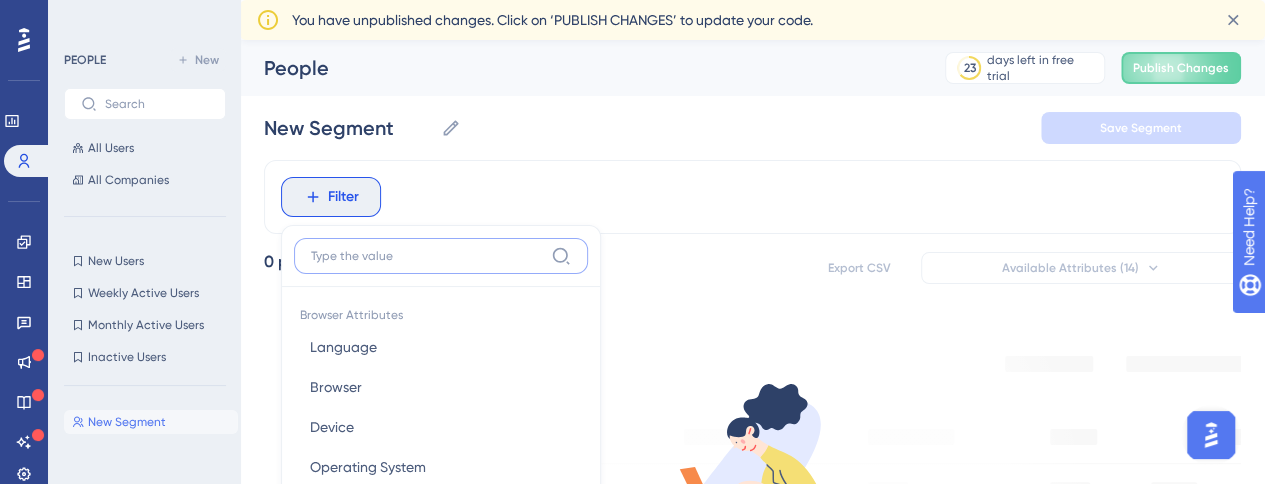 scroll, scrollTop: 184, scrollLeft: 15, axis: both 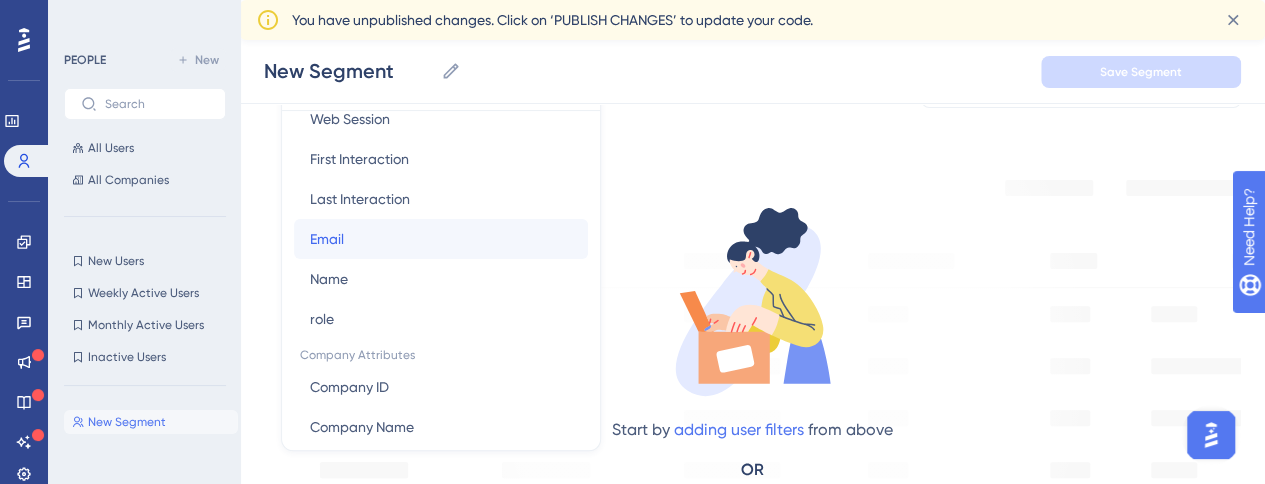 click on "Email Email" at bounding box center [441, 239] 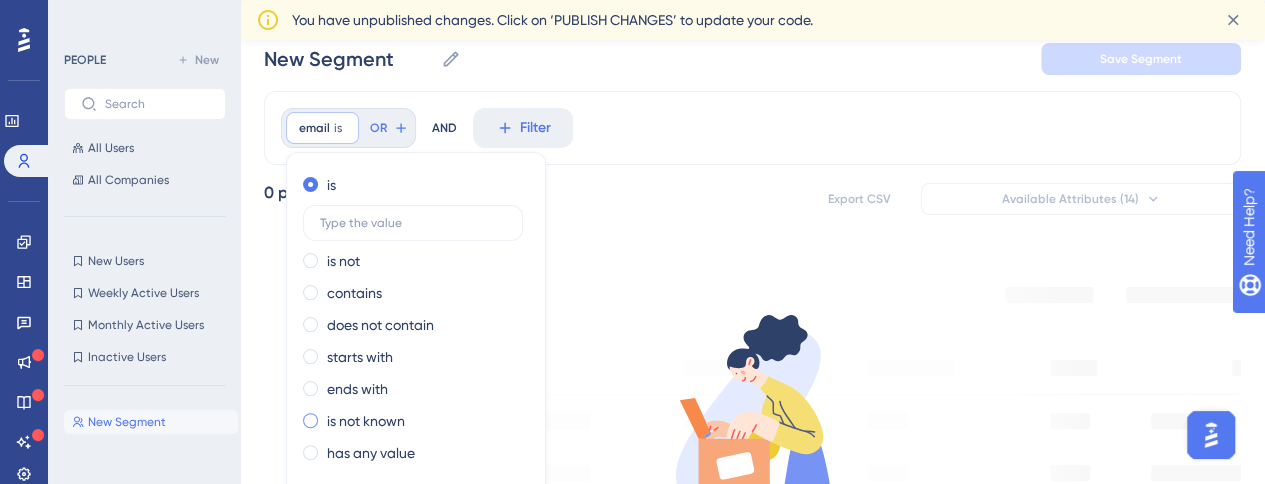scroll, scrollTop: 26, scrollLeft: 15, axis: both 